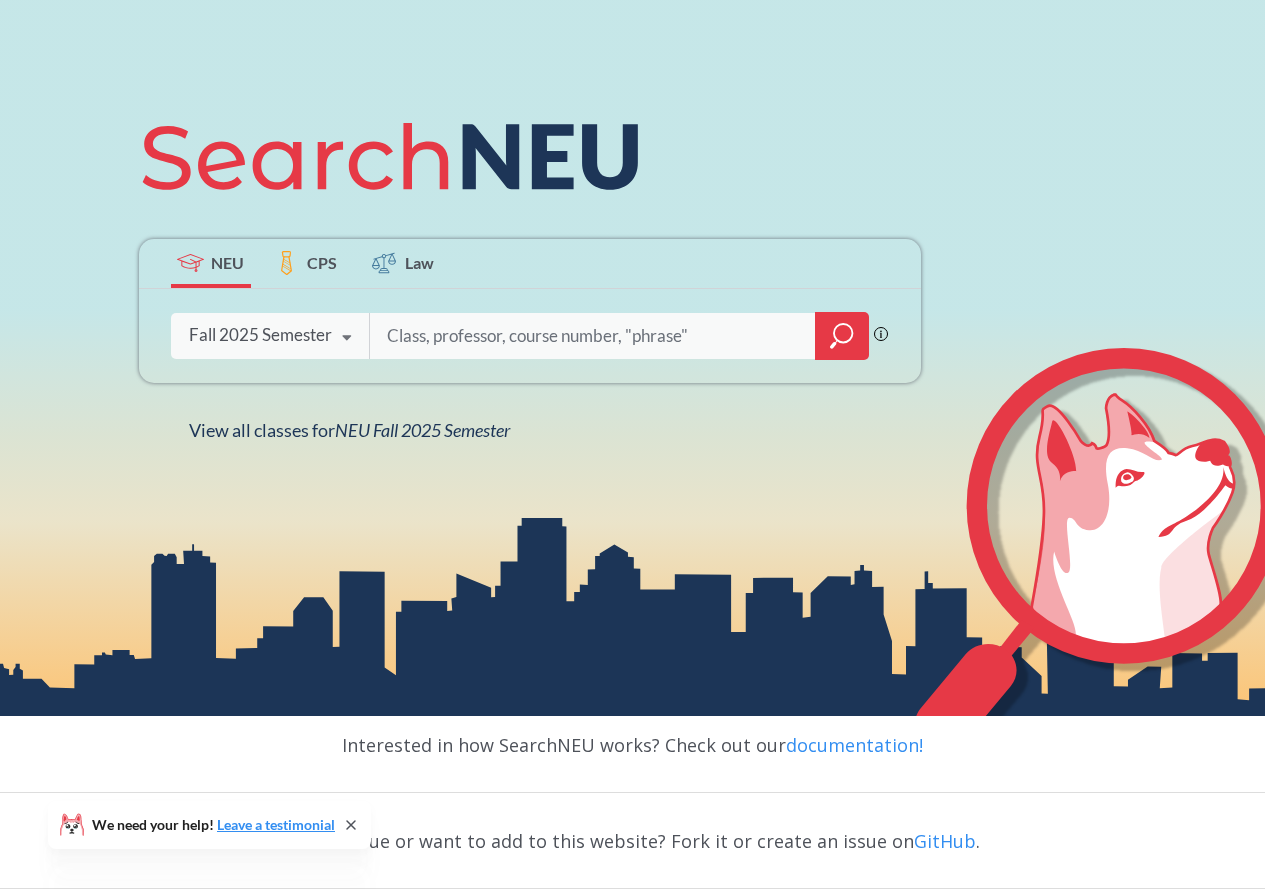scroll, scrollTop: 370, scrollLeft: 0, axis: vertical 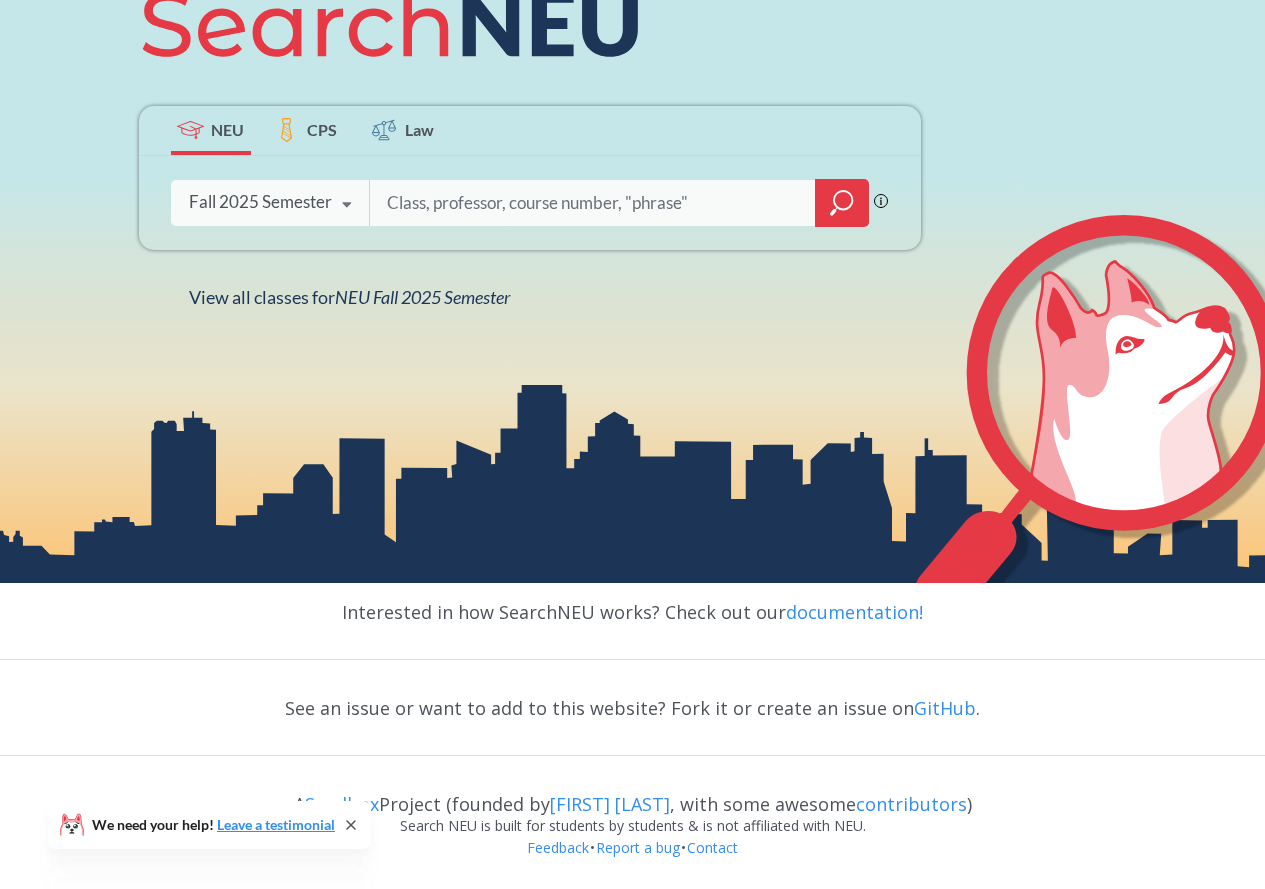 click on "Fall 2025 Semester Fall 2025 Semester Summer 2 2025 Semester Summer Full 2025 Semester Summer 1 2025 Semester Spring 2025 Semester Fall 2024 Semester Summer 2 2024 Semester Summer Full 2024 Semester Summer 1 2024 Semester Spring 2024 Semester Fall 2023 Semester Summer 2 2023 Semester Summer Full 2023 Semester Summer 1 2023 Semester Spring 2023 Semester Fall 2022 Semester Summer 2 2022 Semester Summer Full 2022 Semester Summer 1 2022 Semester Spring 2022 Semester Fall 2021 Semester Summer 2 2021 Semester Summer Full 2021 Semester Summer 1 2021 Semester Spring 2021 Semester Fall 2020 Semester Summer 2 2020 Semester Summer Full 2020 Semester Summer 1 2020 Semester Spring 2020 Semester Fall 2019 Semester" at bounding box center [270, 202] 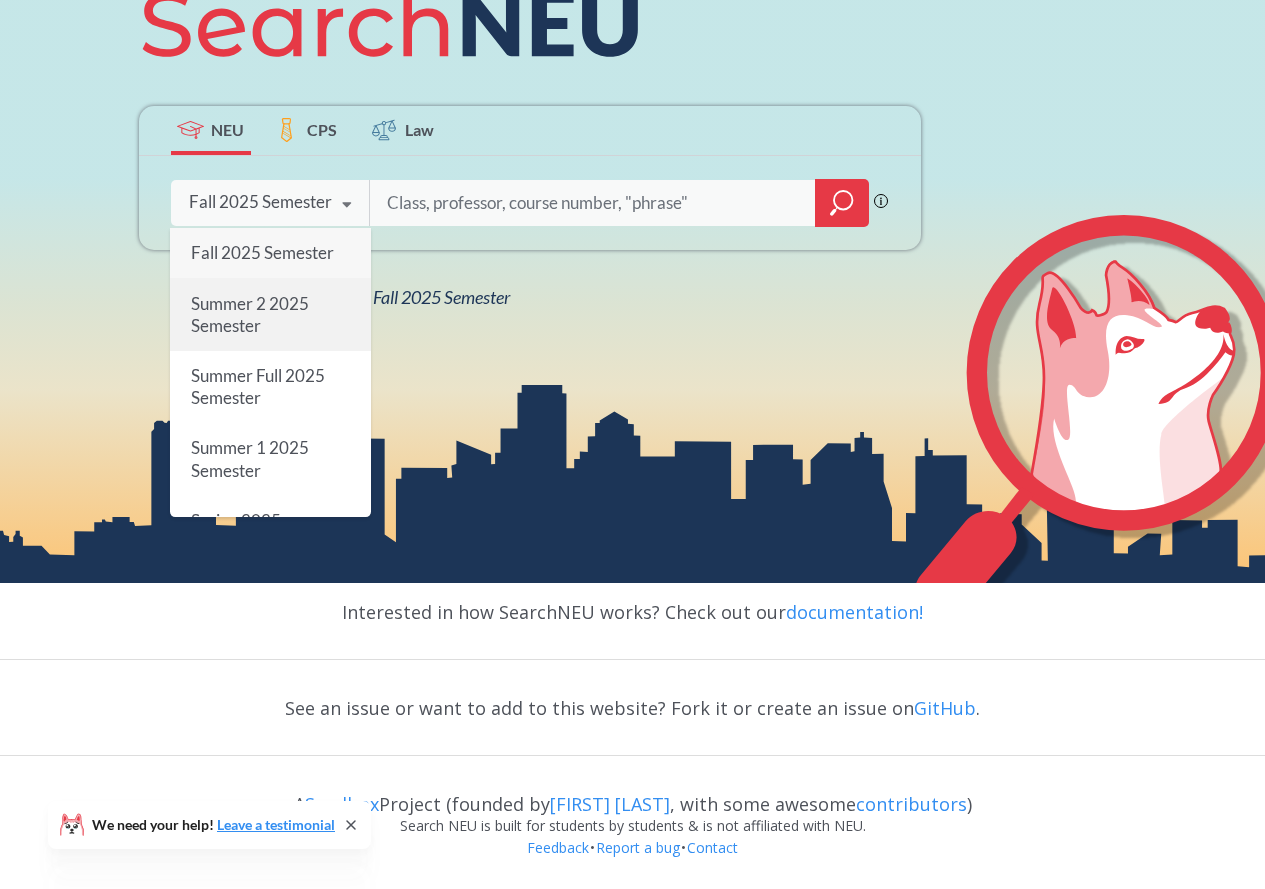 click on "Summer 2 2025 Semester" at bounding box center (270, 314) 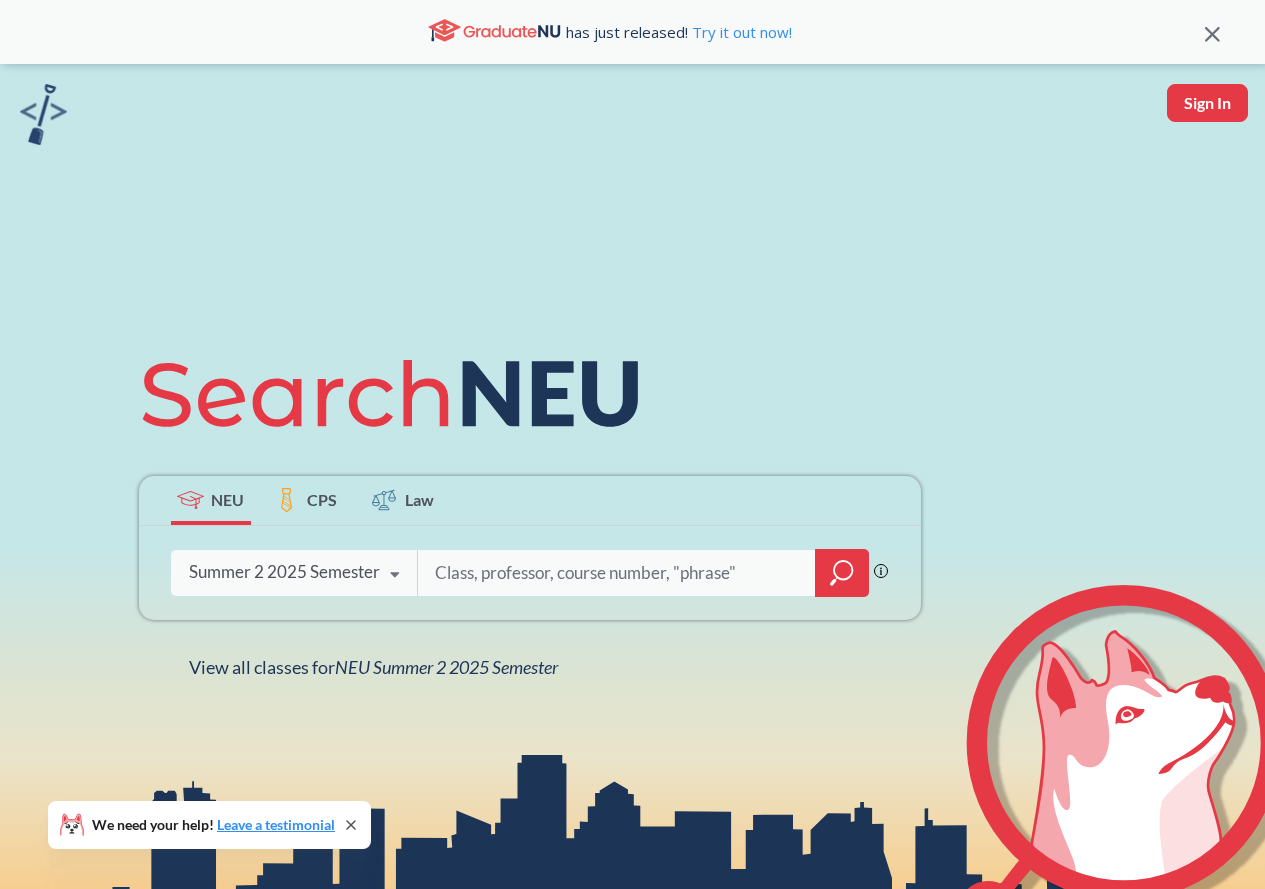 click at bounding box center (617, 573) 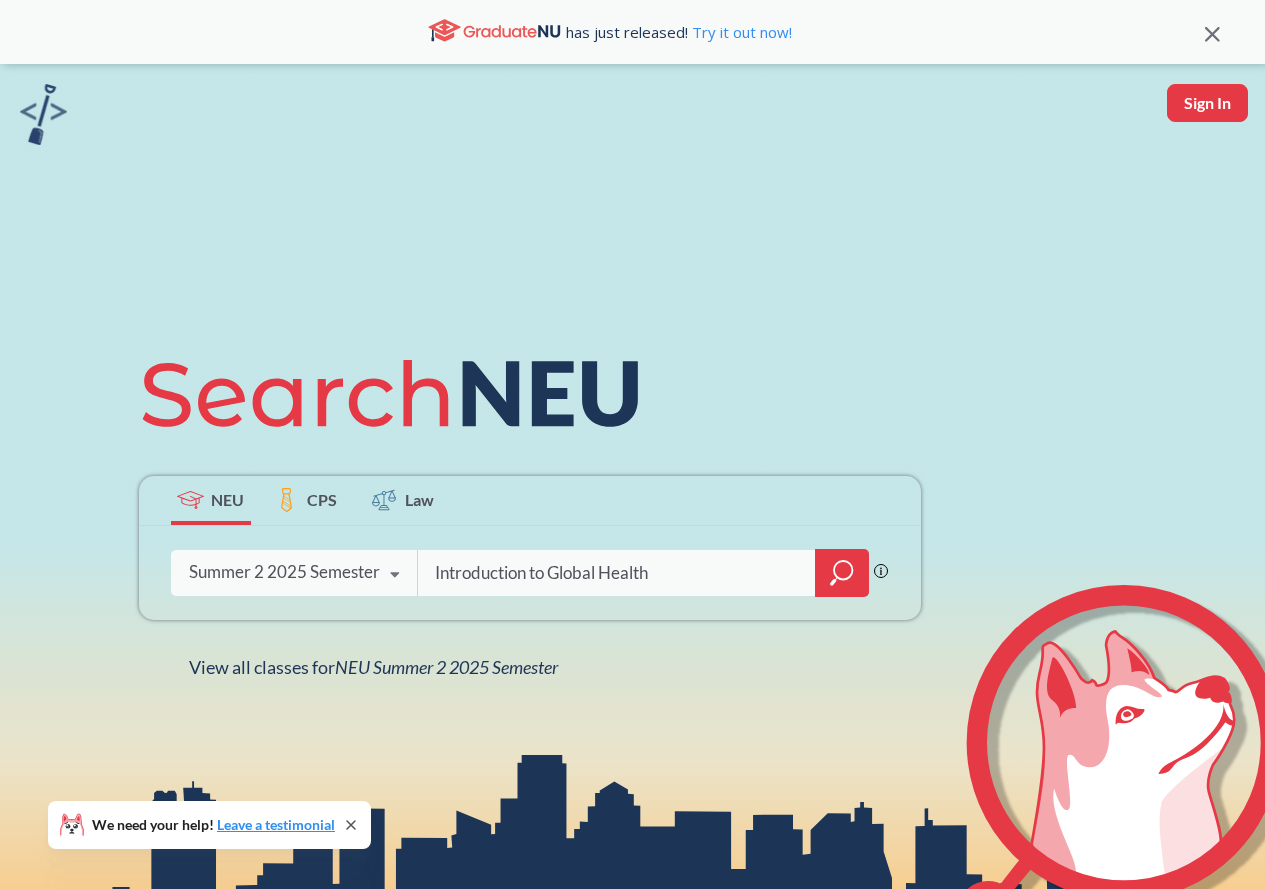 type on "Introduction to Global Health" 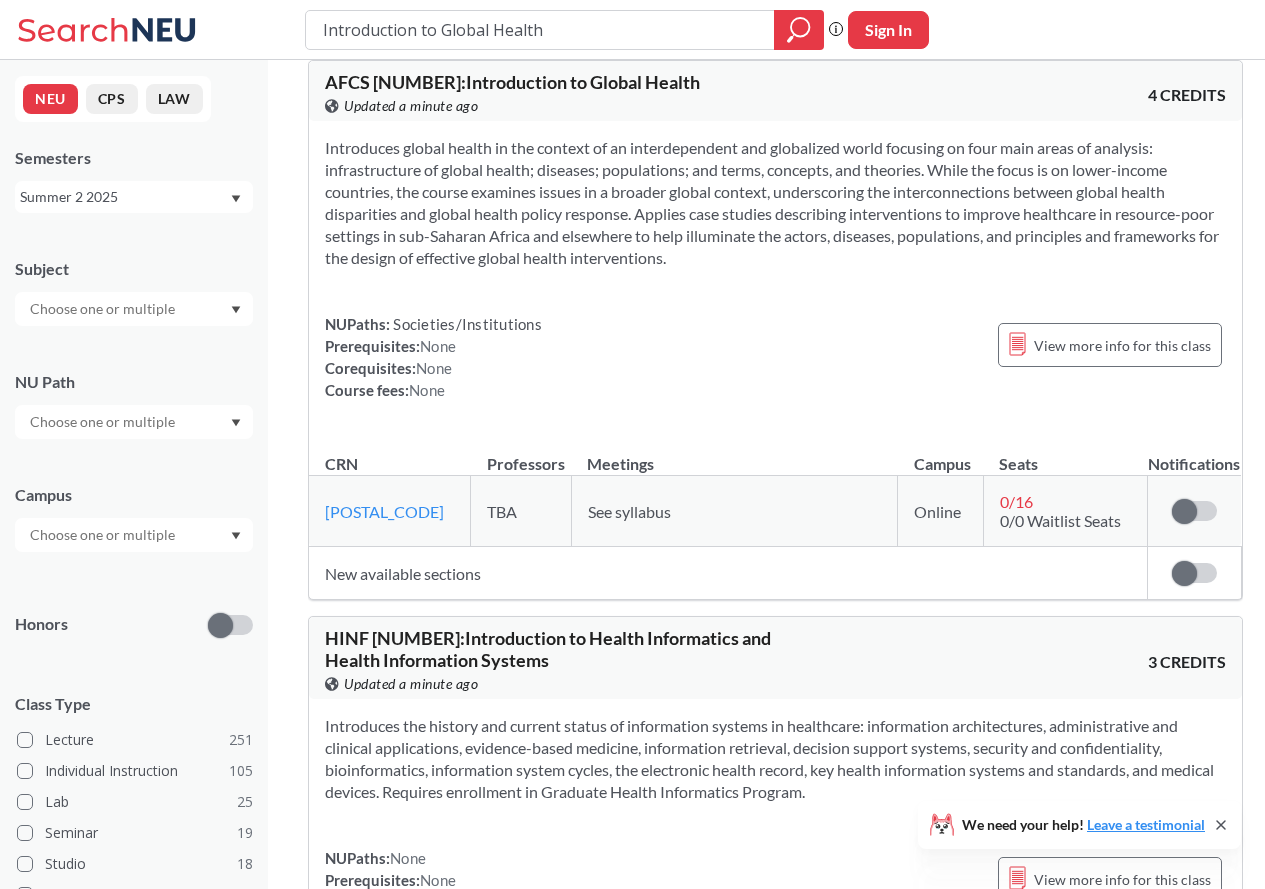 scroll, scrollTop: 1100, scrollLeft: 0, axis: vertical 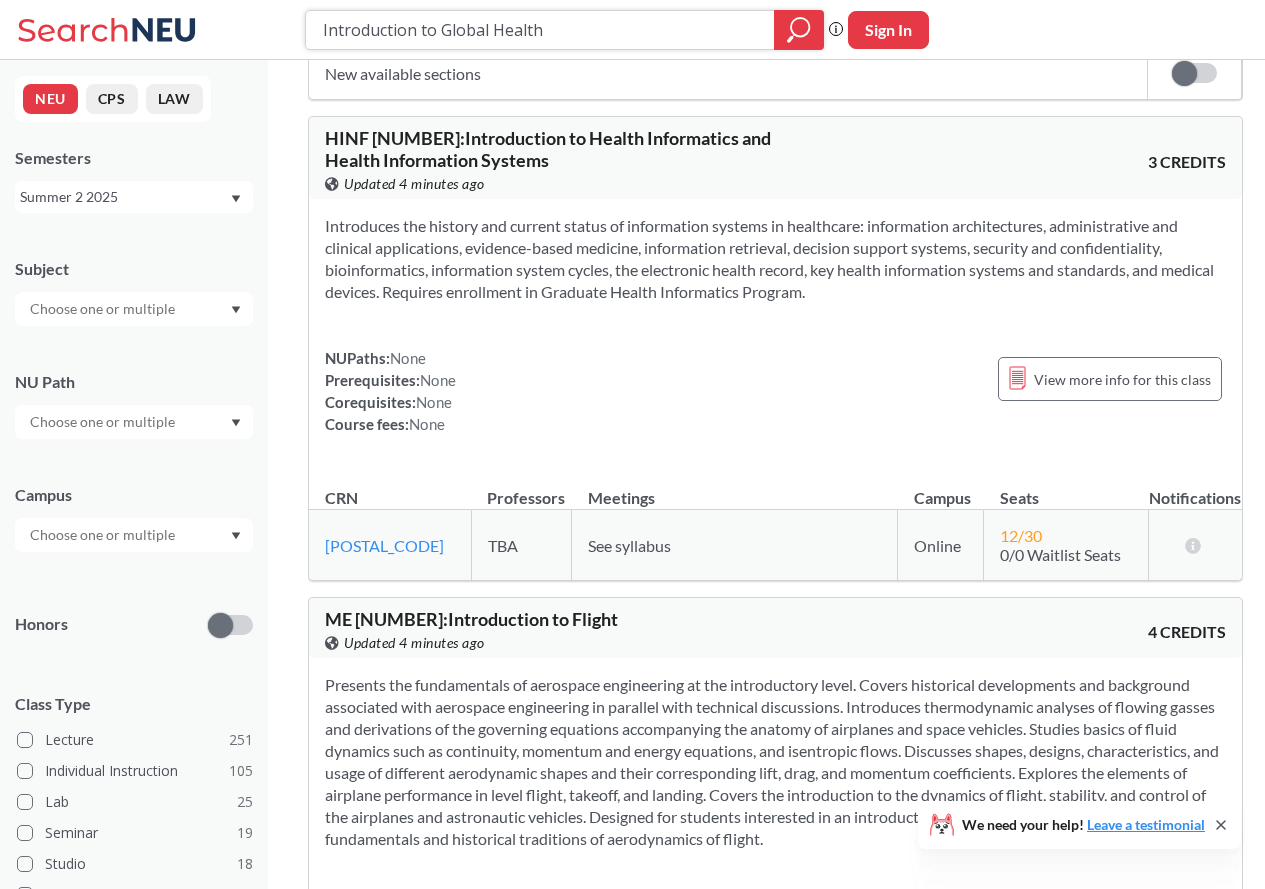 click on "Introduction to Global Health" at bounding box center (540, 30) 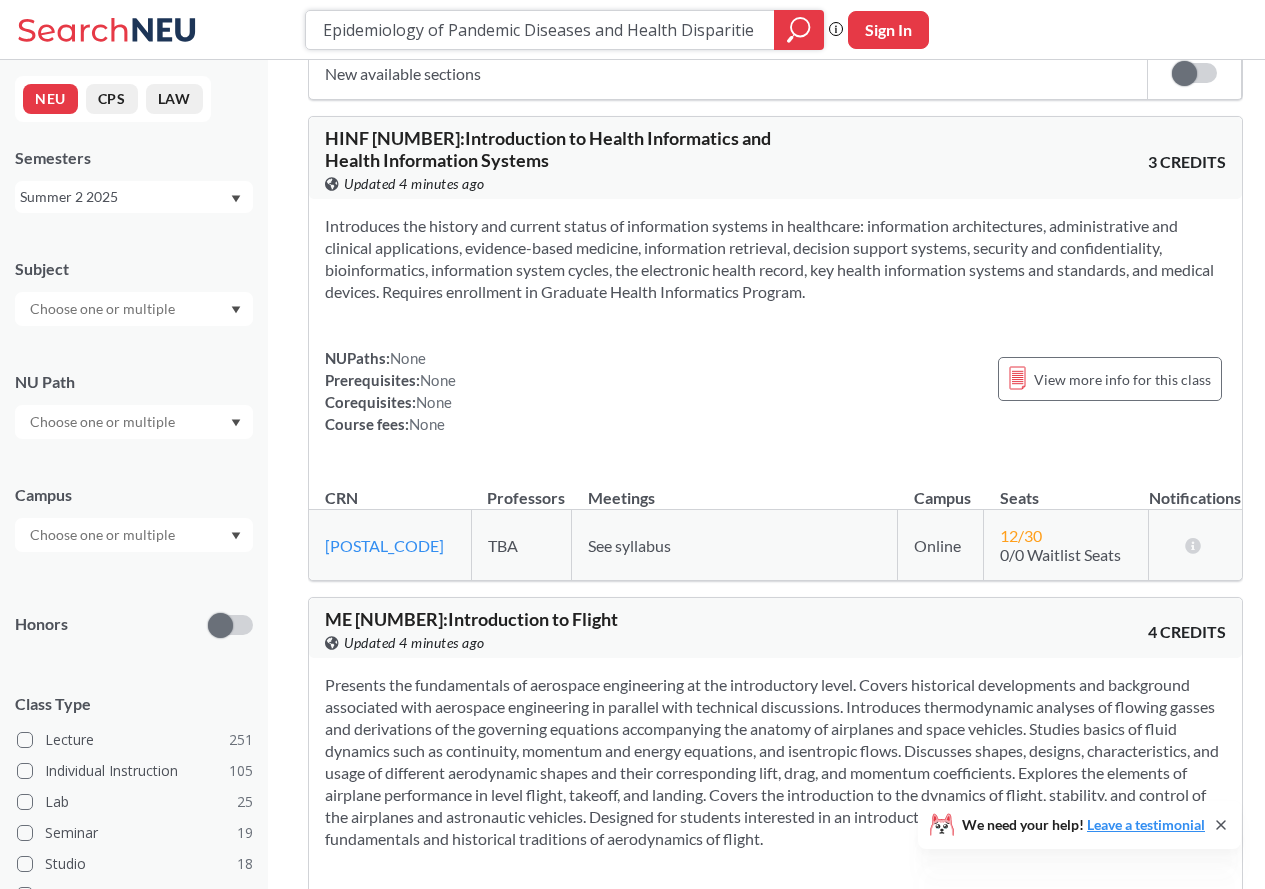 scroll, scrollTop: 0, scrollLeft: 179, axis: horizontal 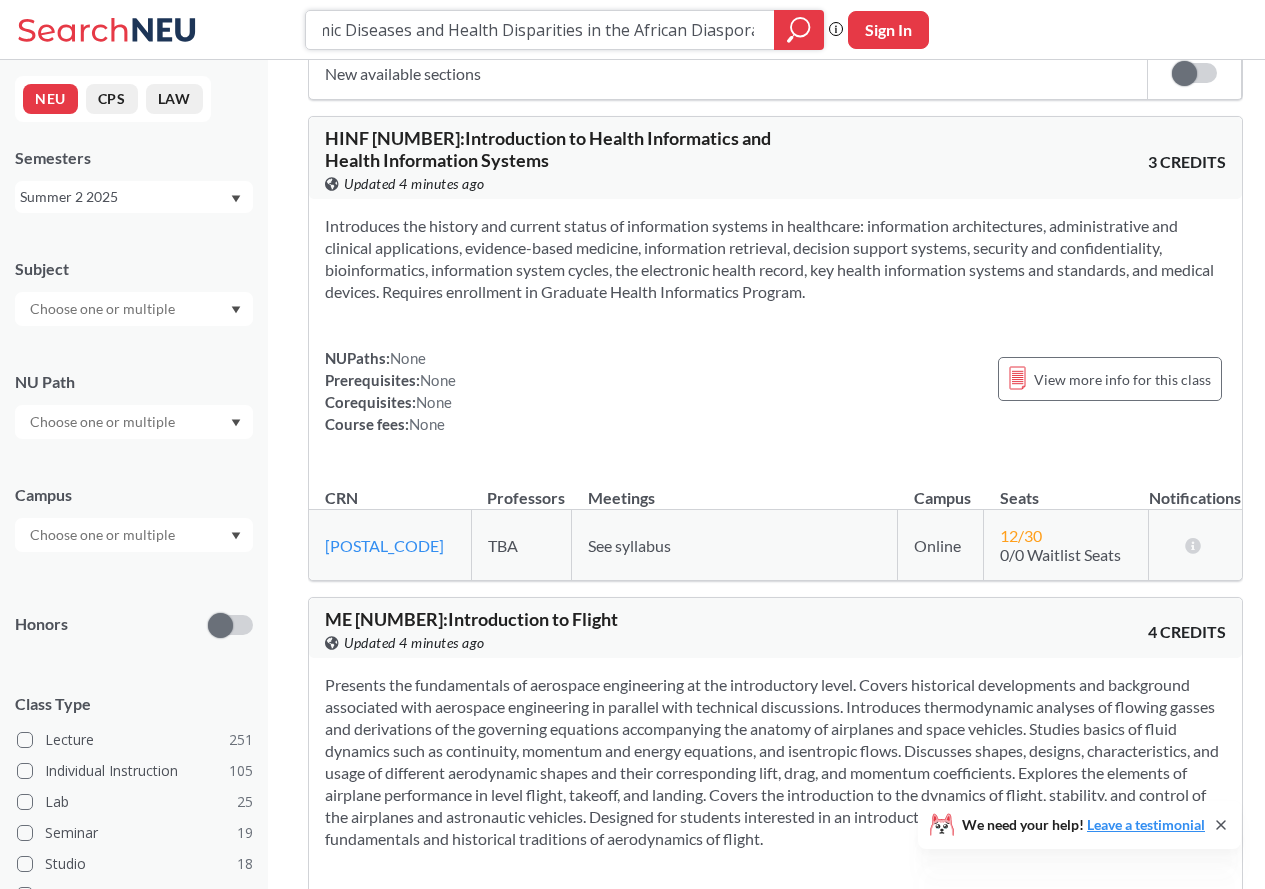 type on "Epidemiology of Pandemic Diseases and Health Disparities in the African Diaspora" 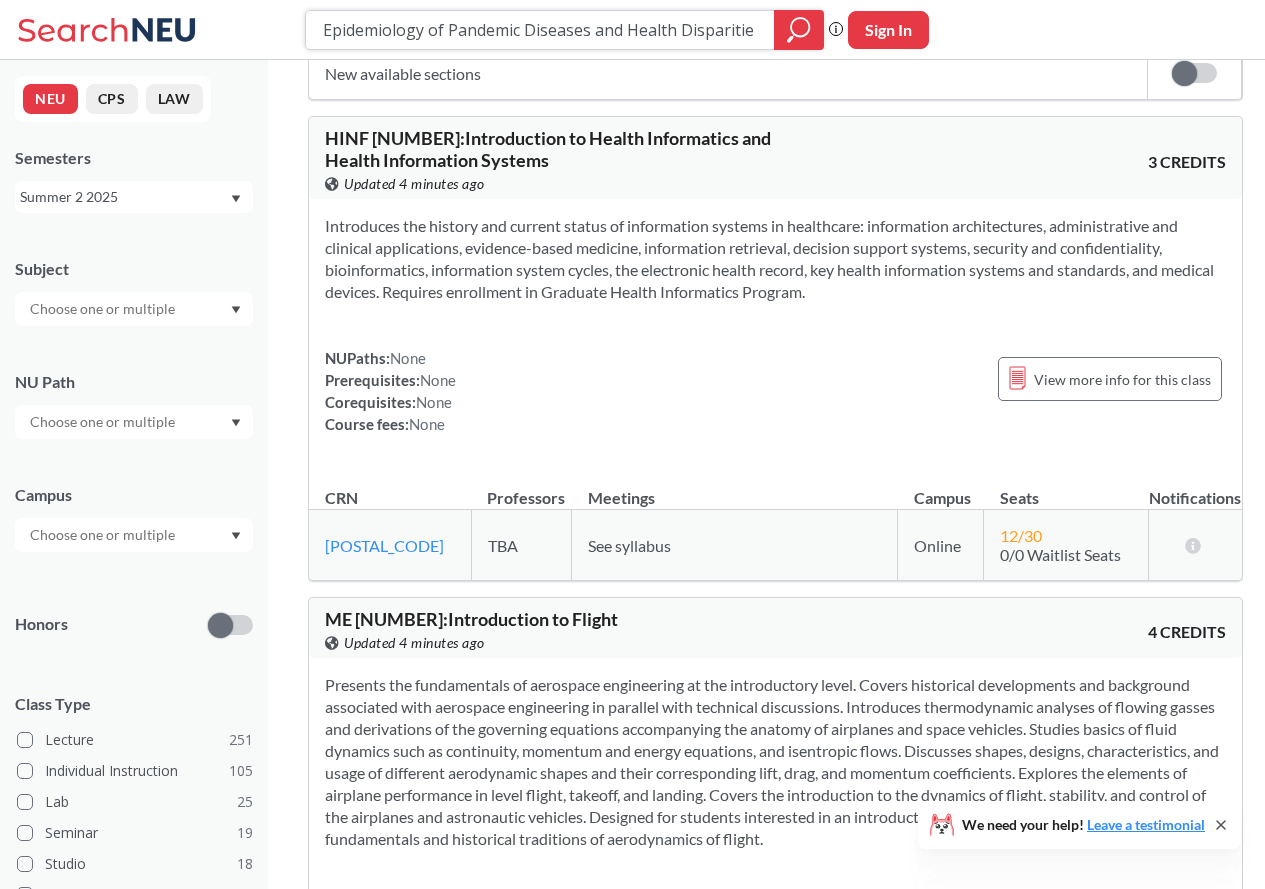 click at bounding box center [799, 30] 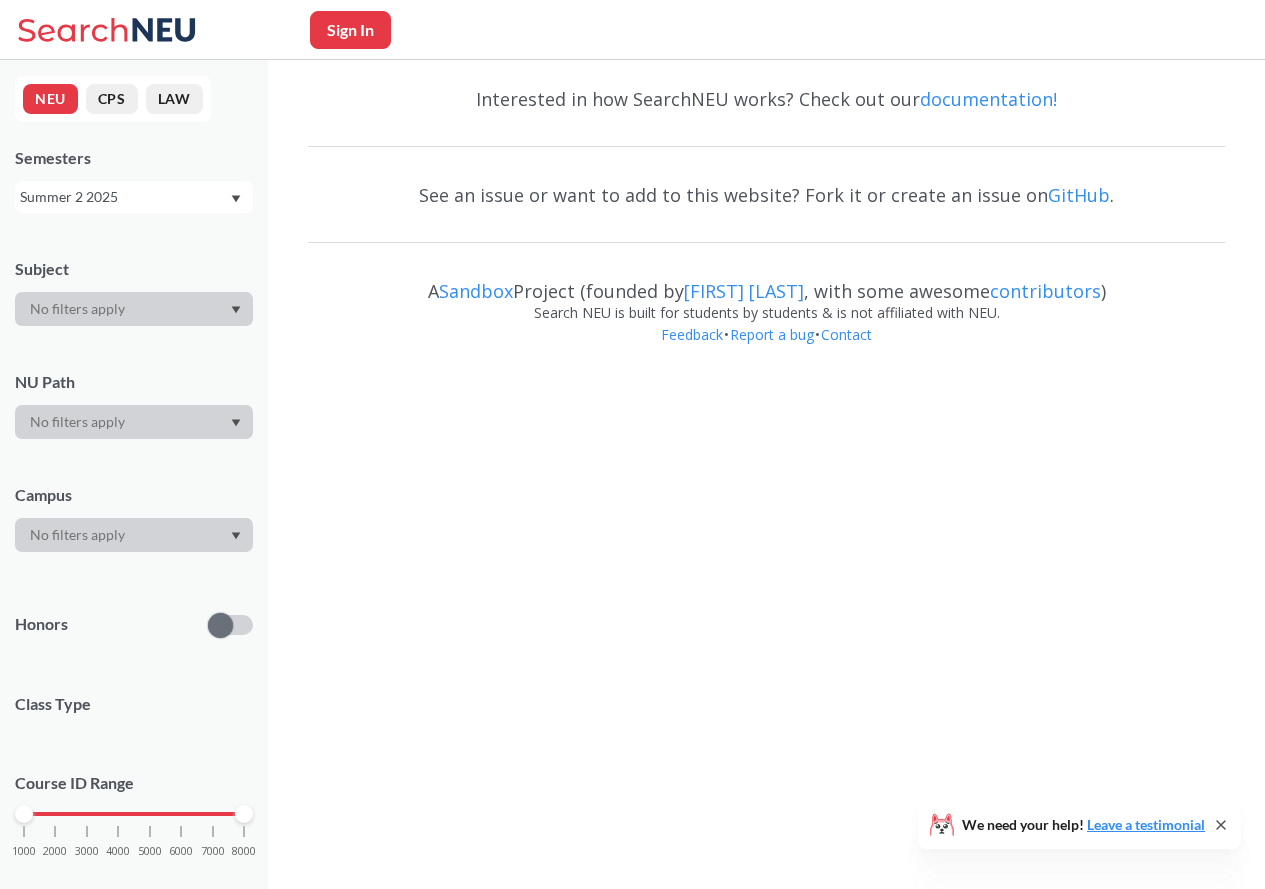 scroll, scrollTop: 0, scrollLeft: 0, axis: both 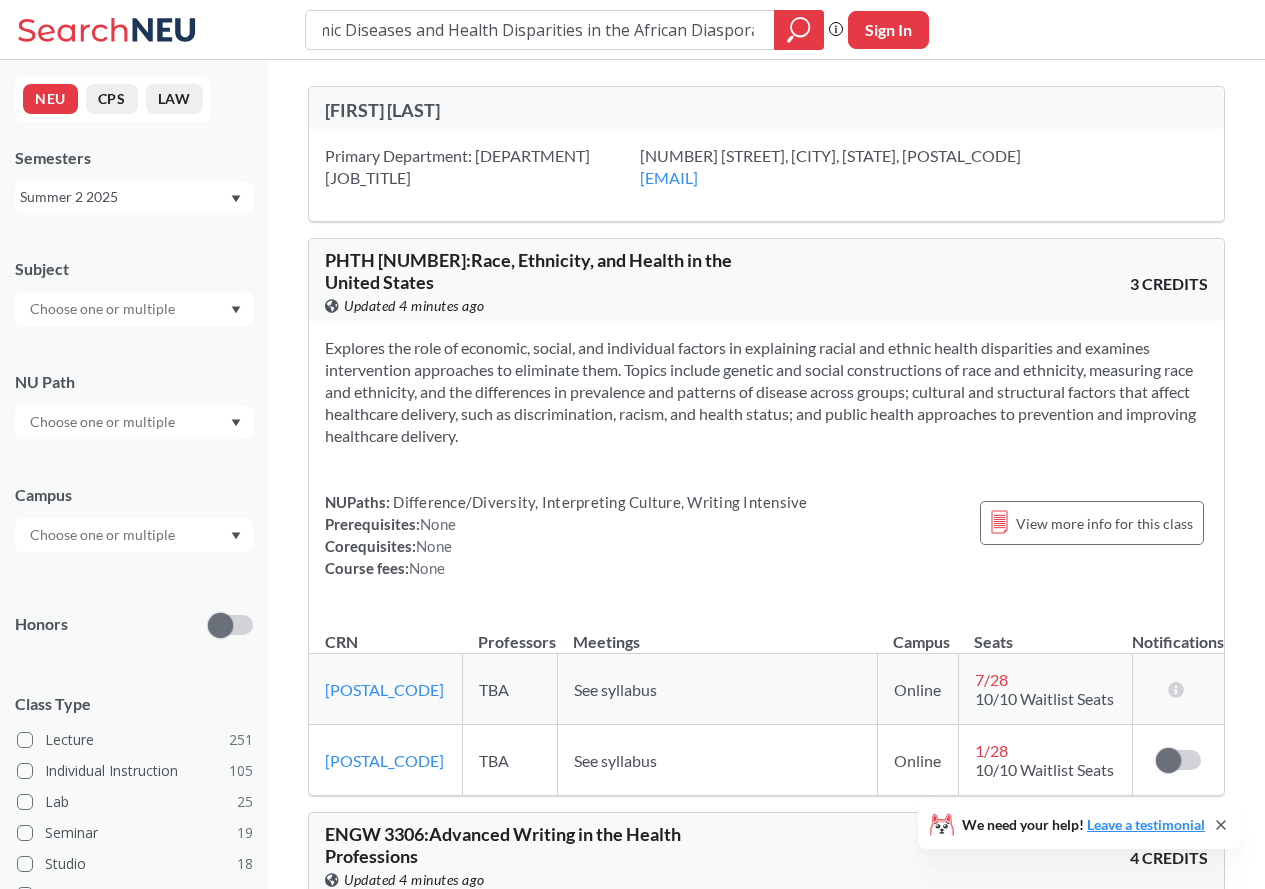 click on "Epidemiology of Pandemic Diseases and Health Disparities in the African Diaspora" at bounding box center (540, 30) 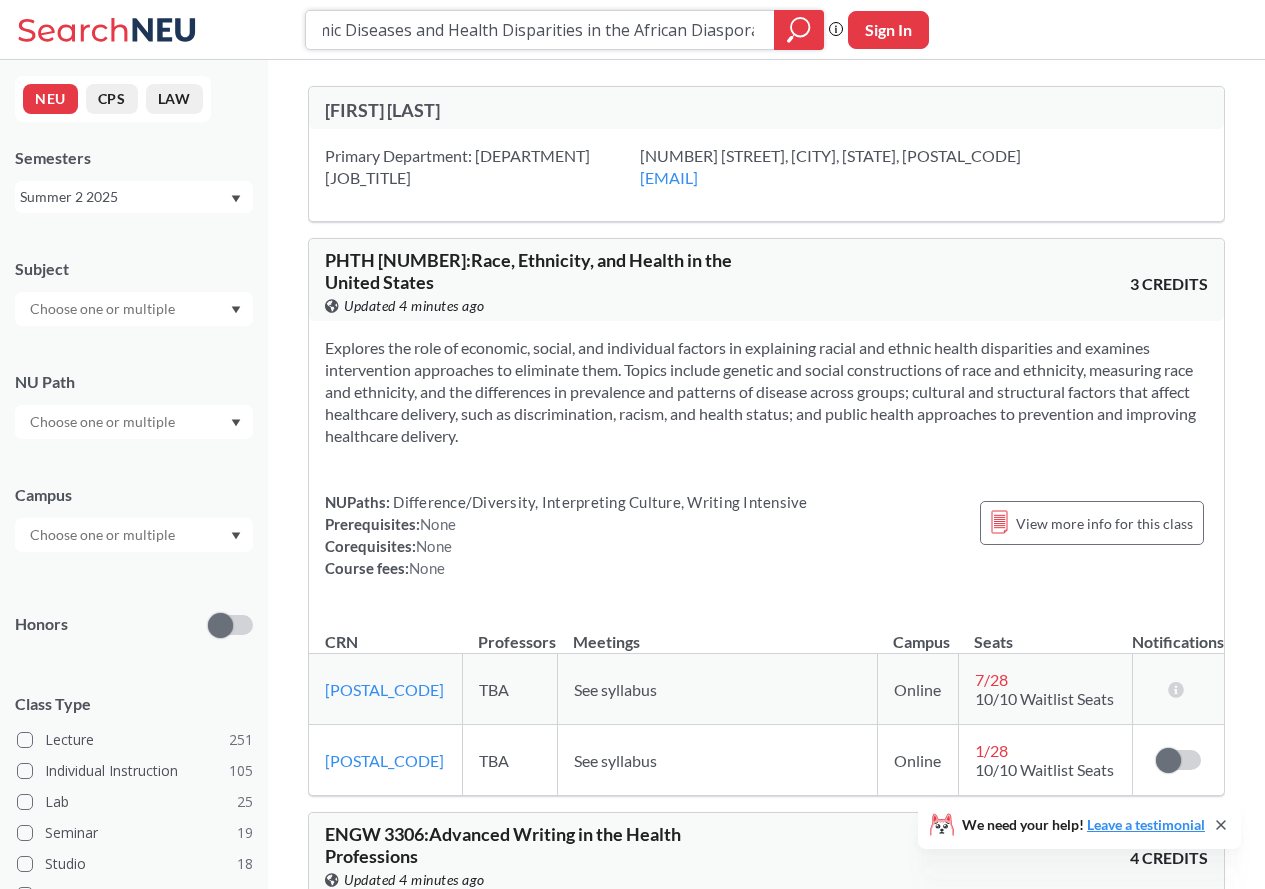 scroll, scrollTop: 0, scrollLeft: 0, axis: both 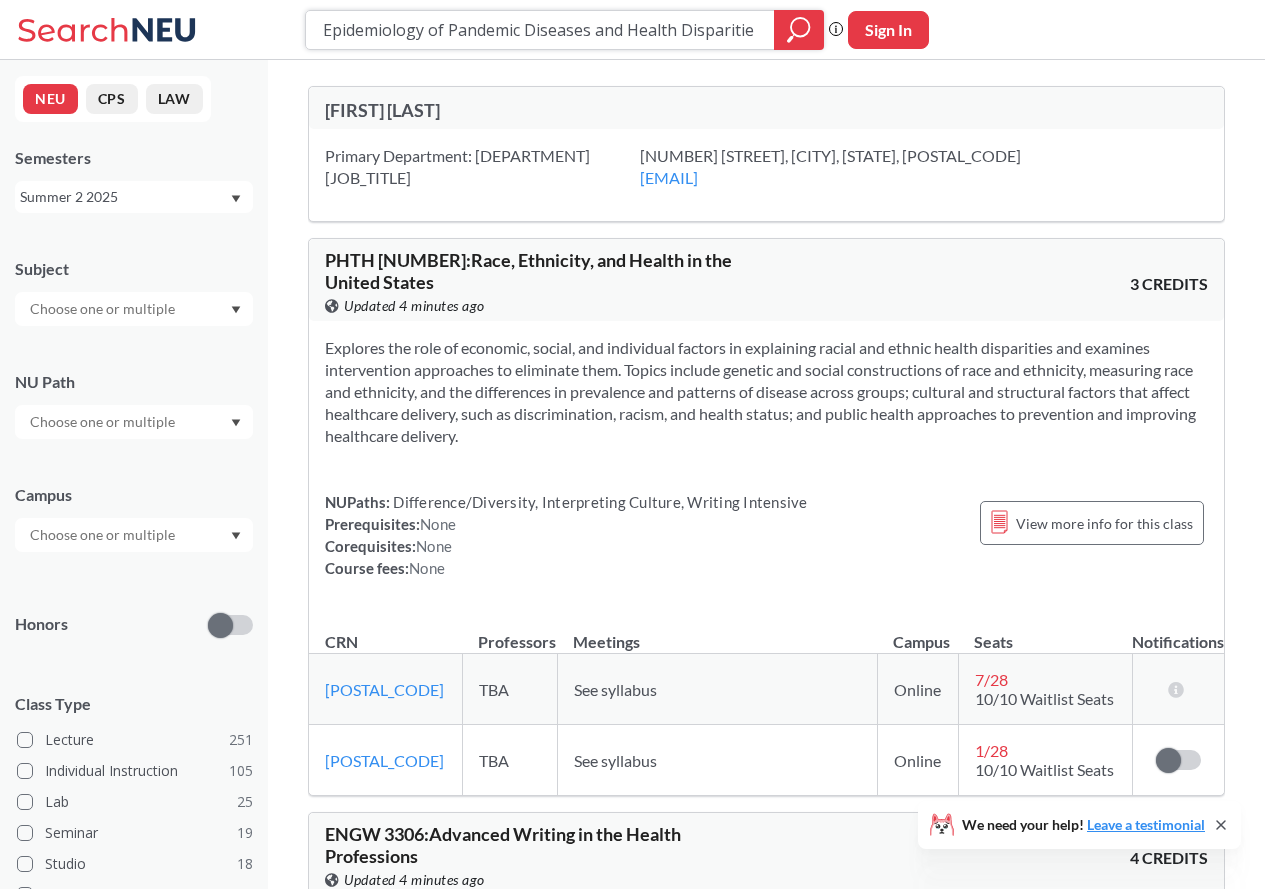 click at bounding box center [799, 30] 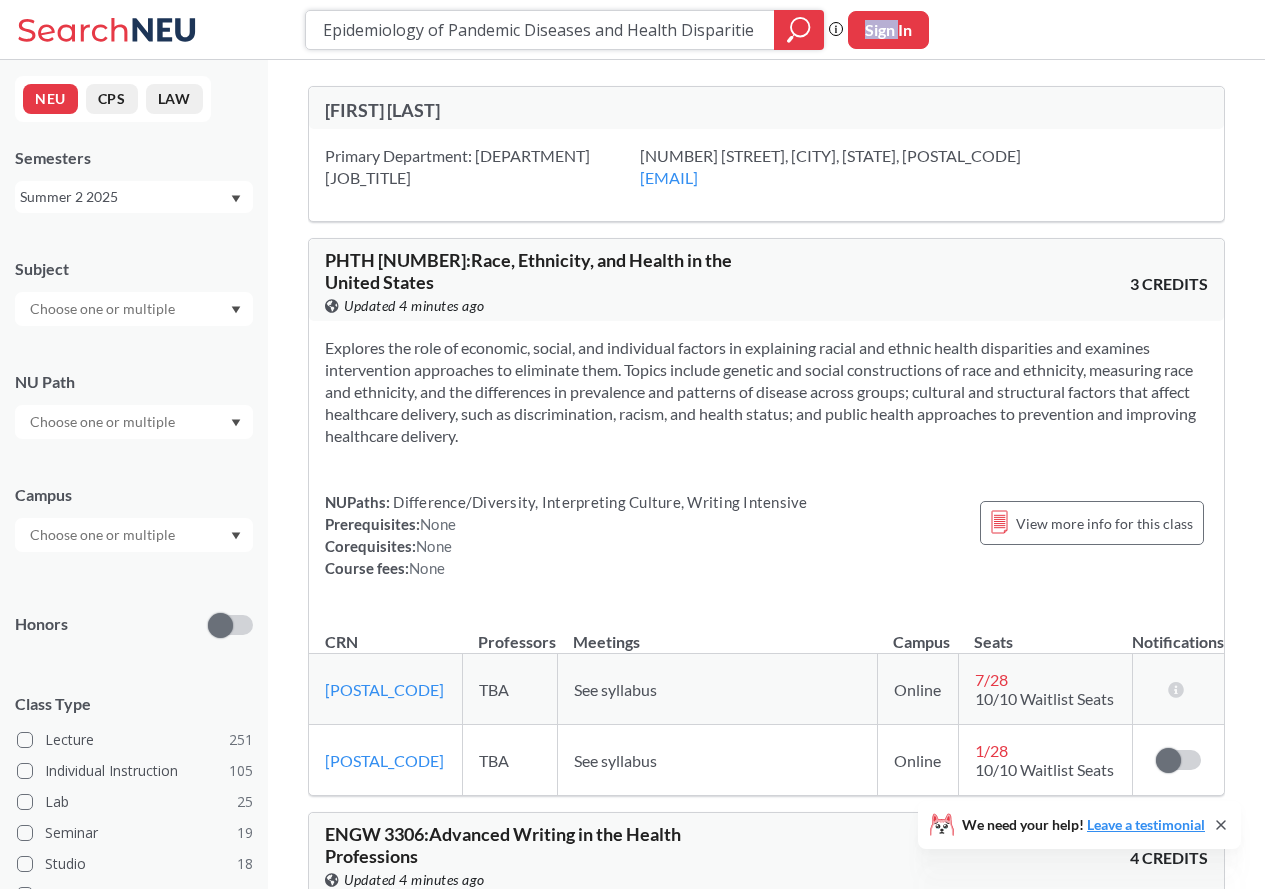 click at bounding box center [799, 30] 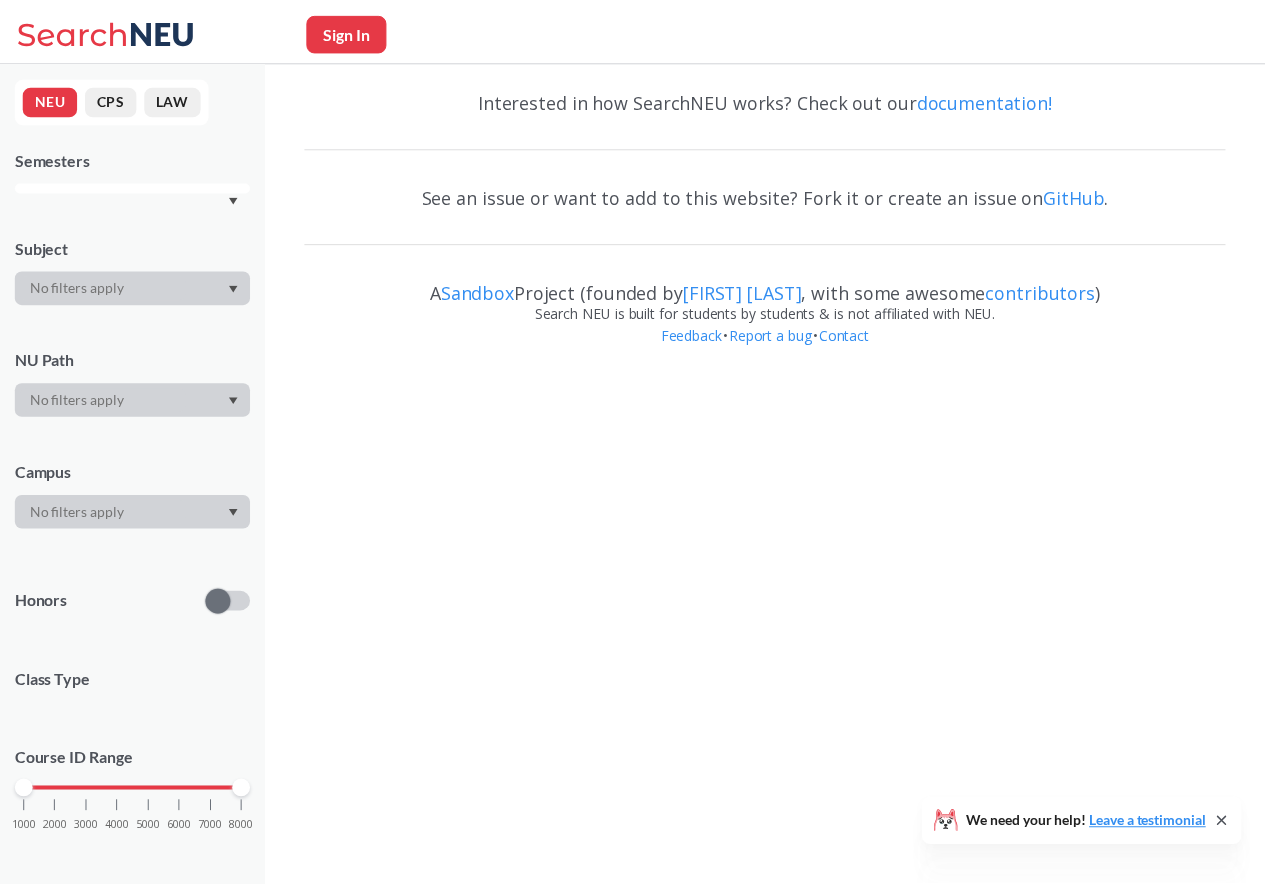 scroll, scrollTop: 0, scrollLeft: 0, axis: both 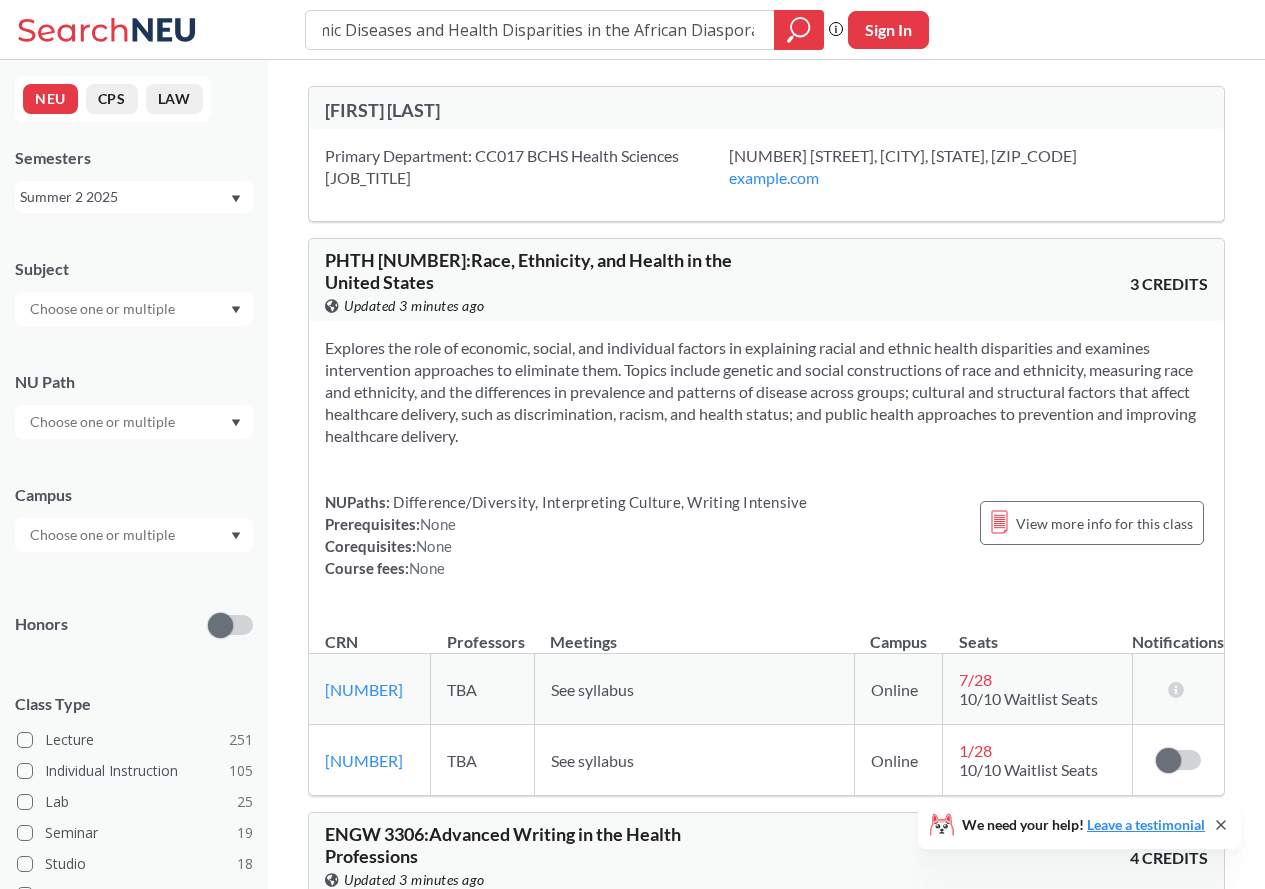click on "Epidemiology of Pandemic Diseases and Health Disparities in the African Diaspora" at bounding box center [540, 30] 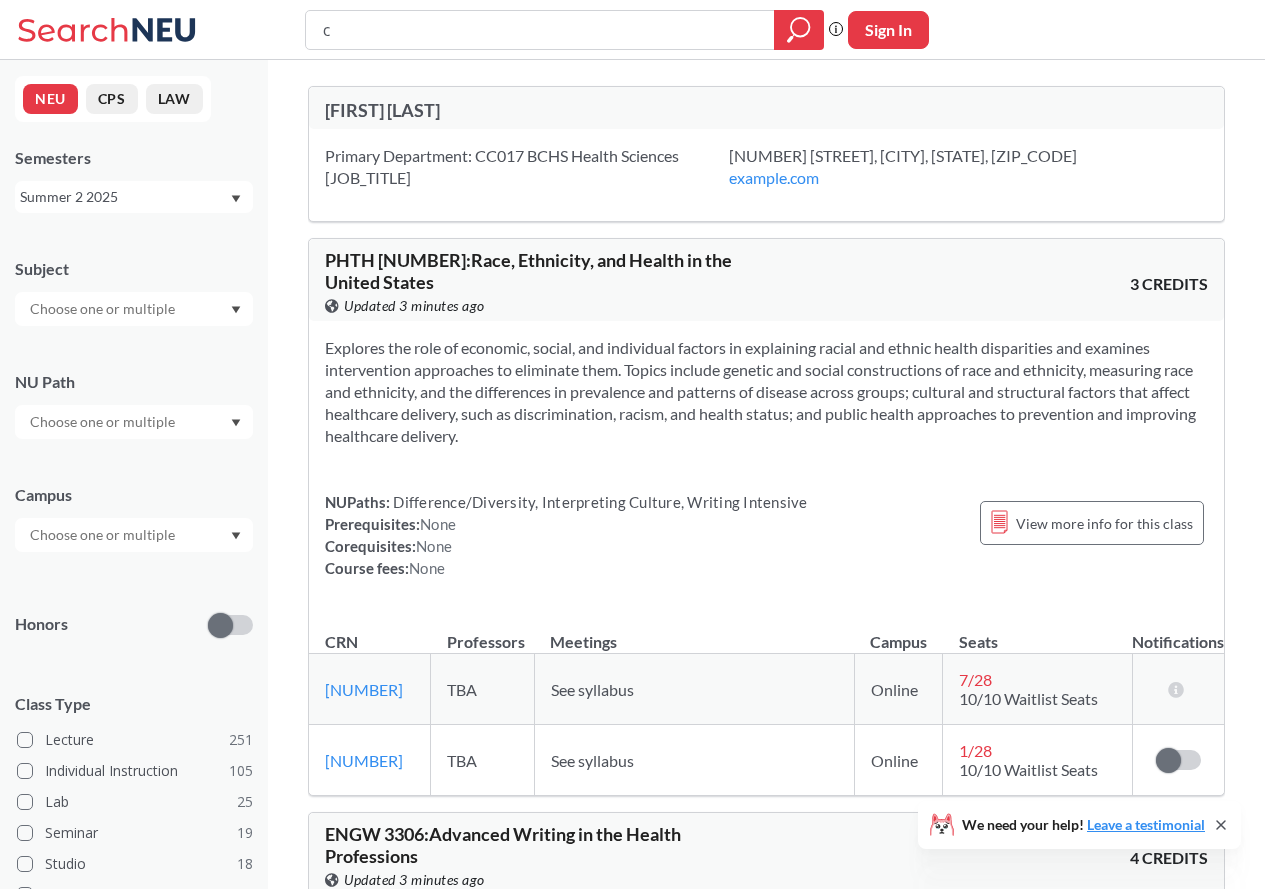 scroll, scrollTop: 0, scrollLeft: 0, axis: both 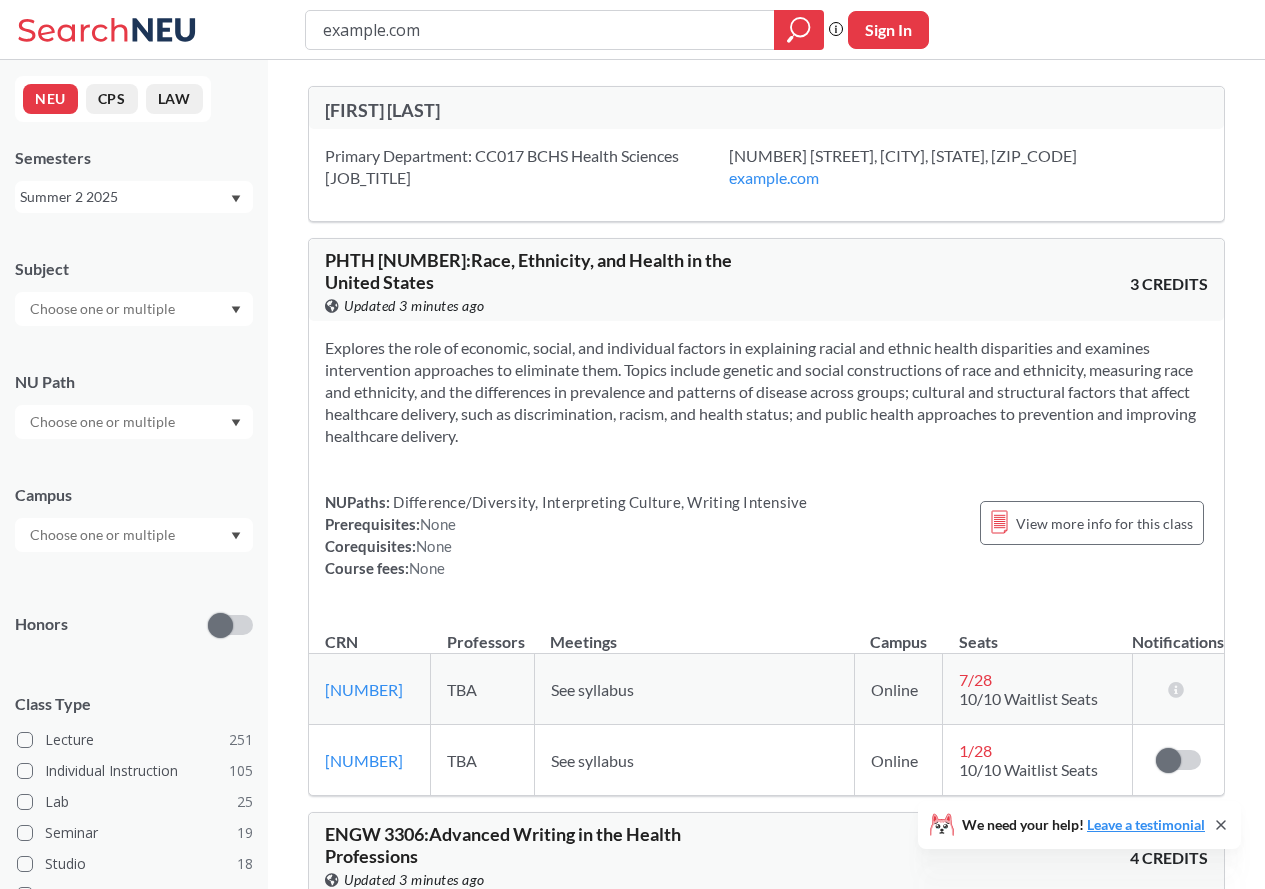 type on "example.com" 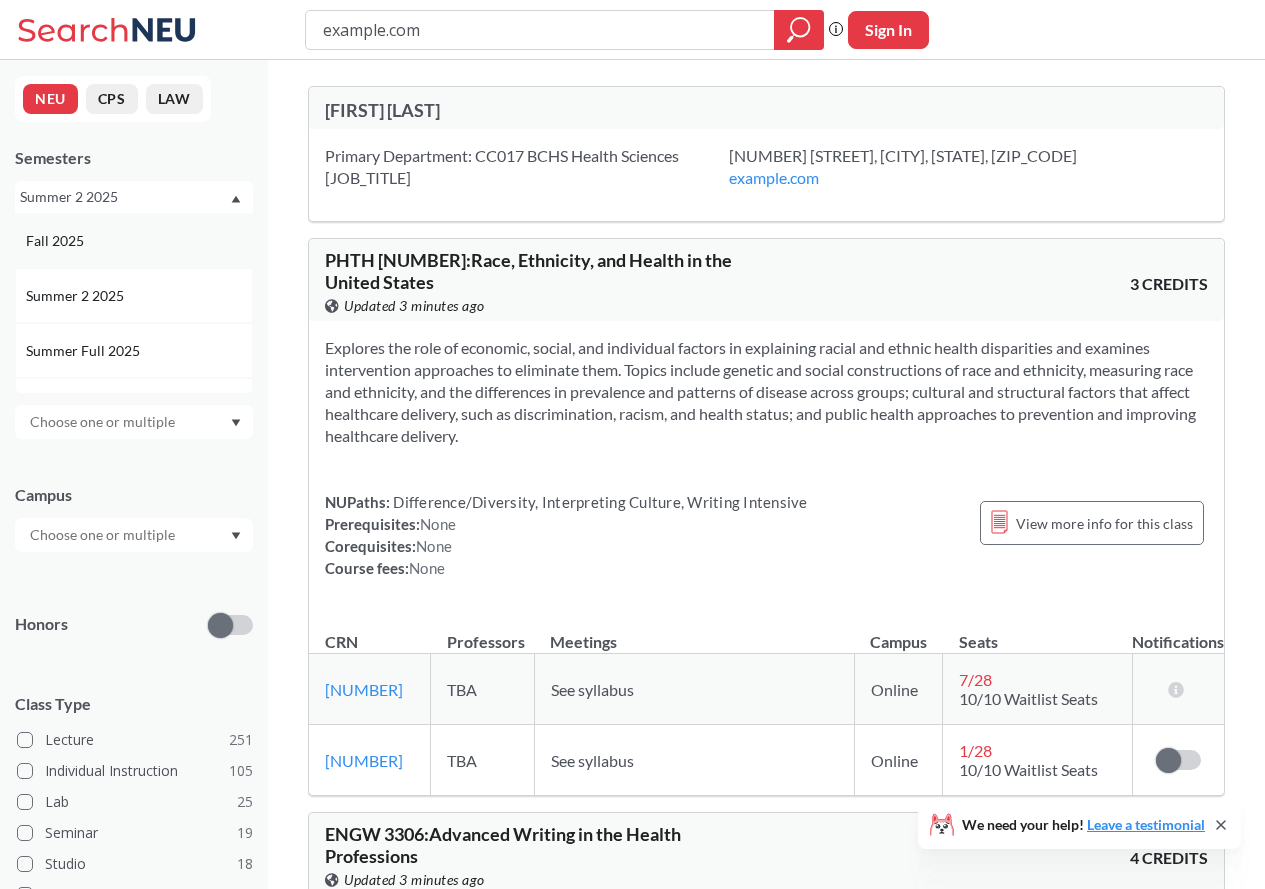 click on "Fall 2025" at bounding box center (139, 241) 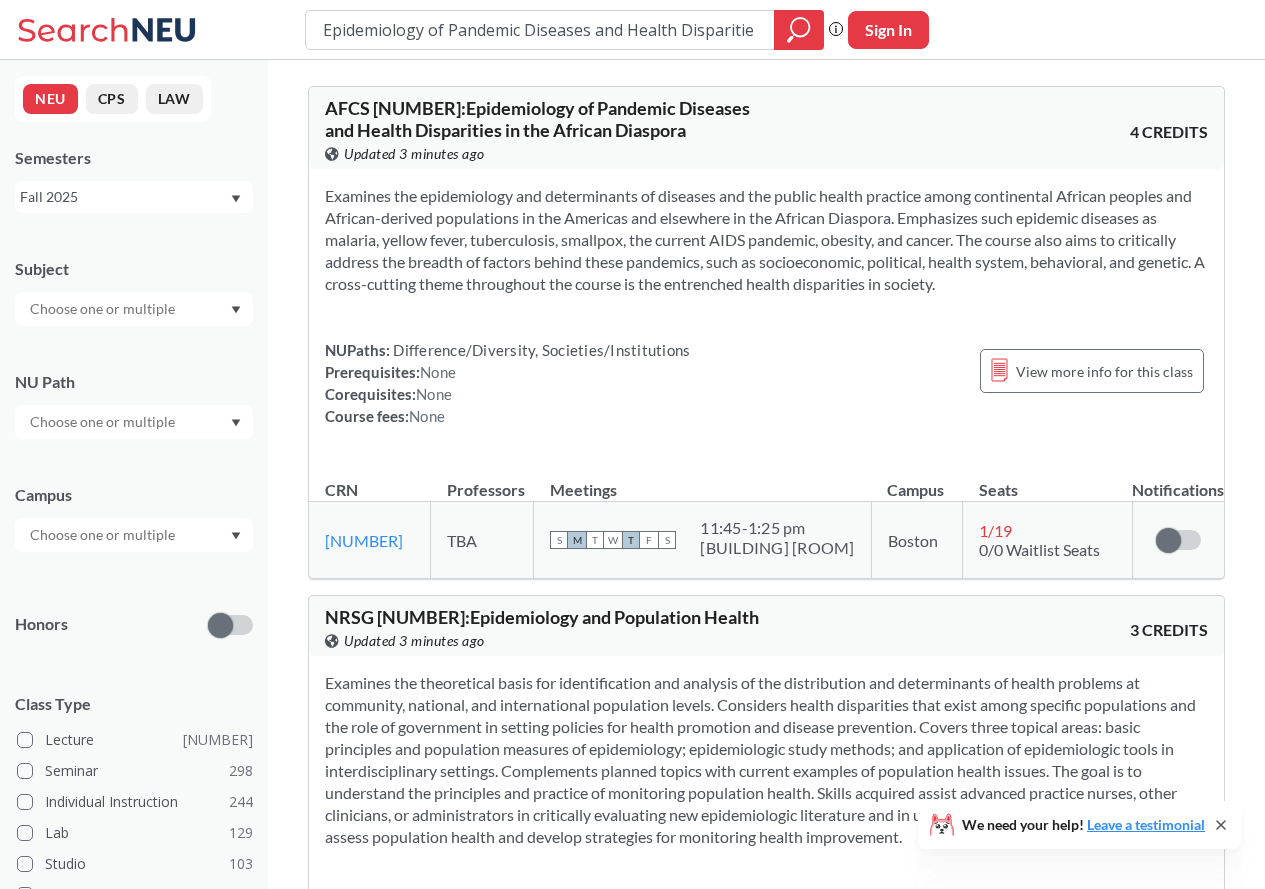 scroll, scrollTop: 0, scrollLeft: 179, axis: horizontal 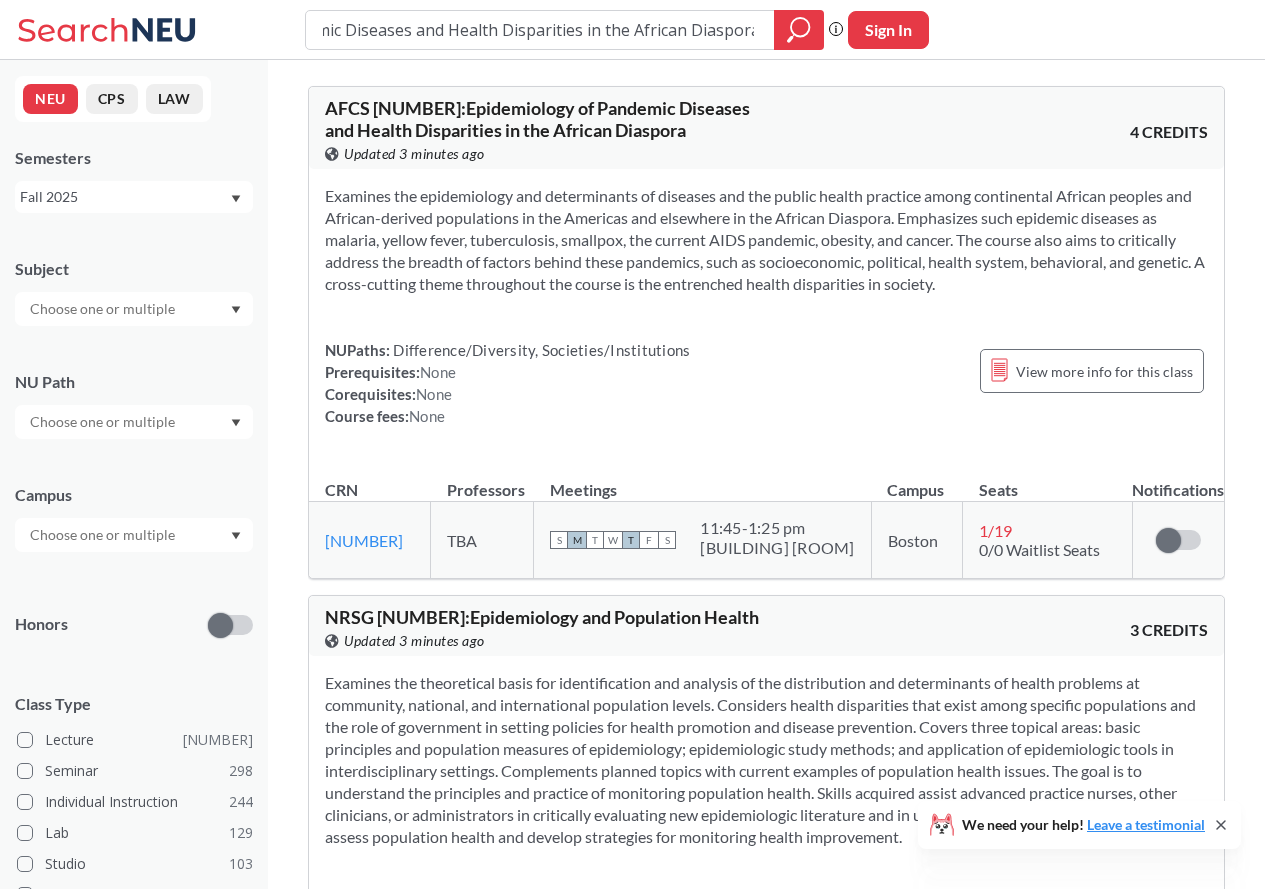 click on "Epidemiology of Pandemic Diseases and Health Disparities in the African Diaspora" at bounding box center (540, 30) 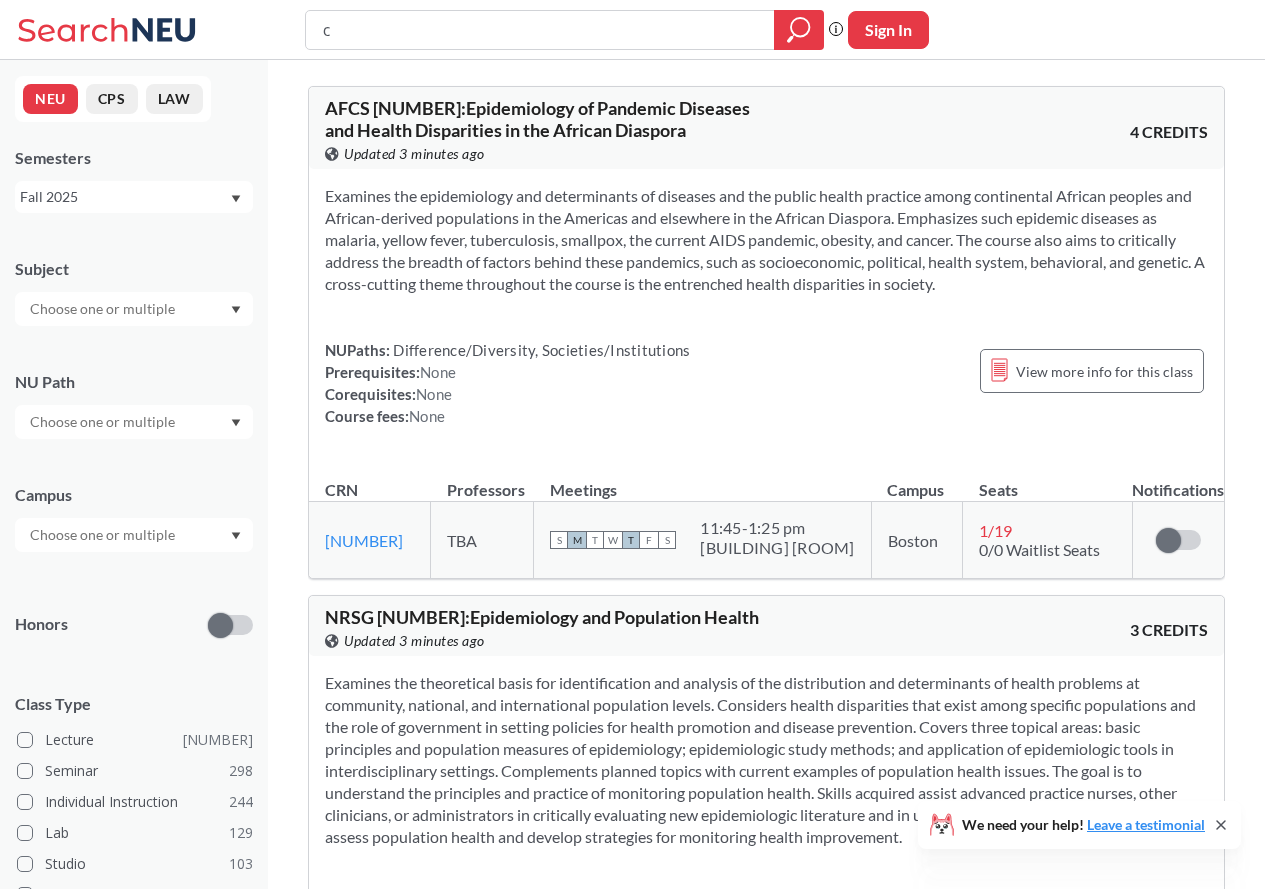 scroll, scrollTop: 0, scrollLeft: 0, axis: both 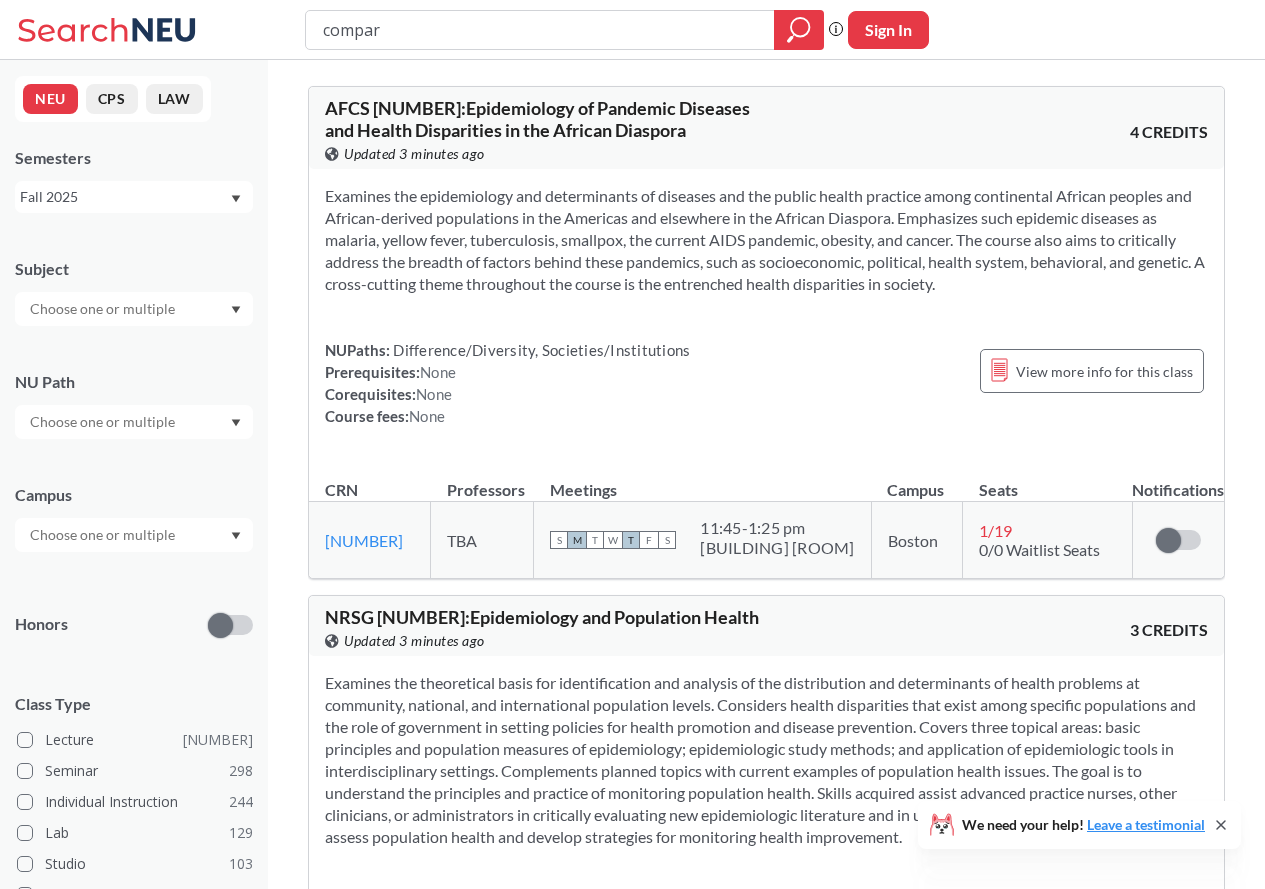 type on "compara" 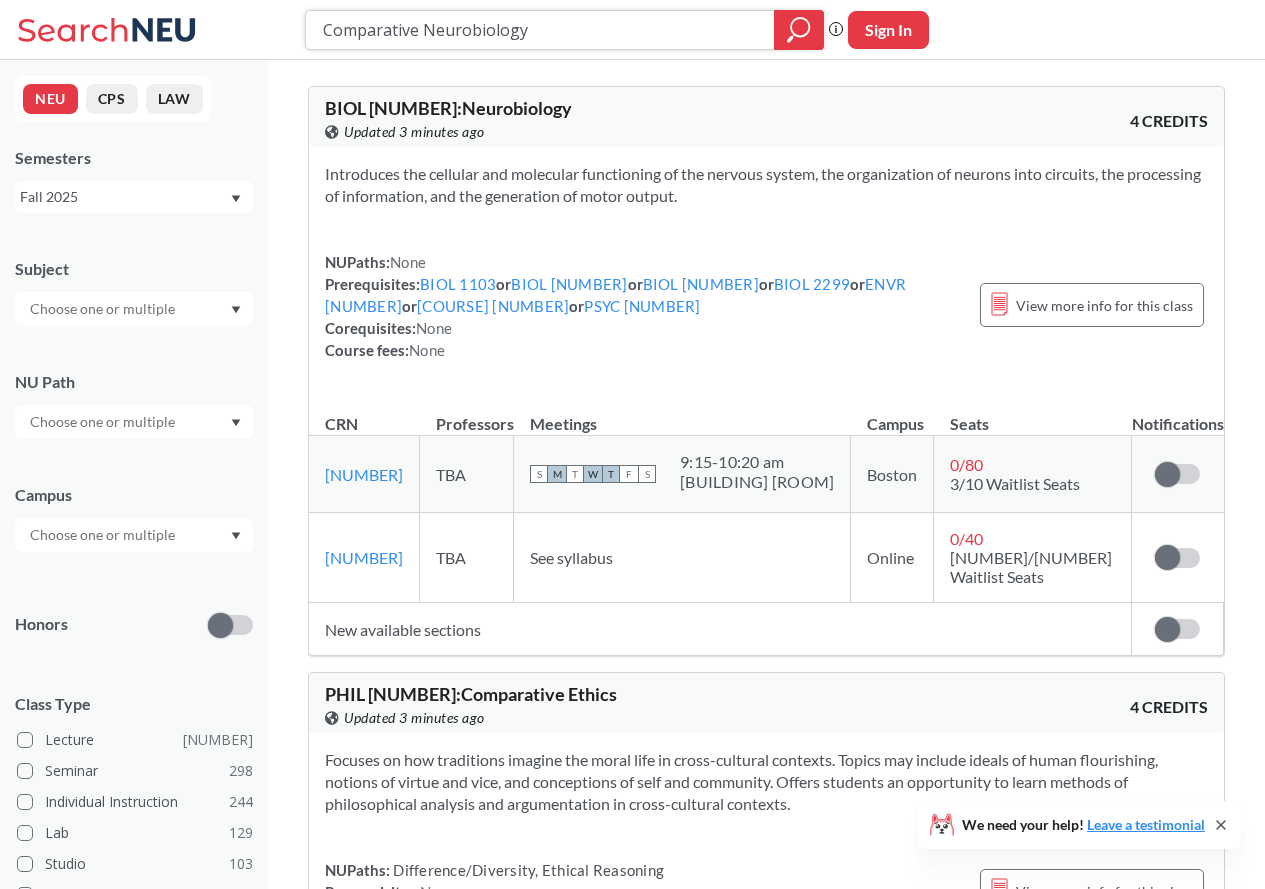 paste on "Comparative Neurobiology" 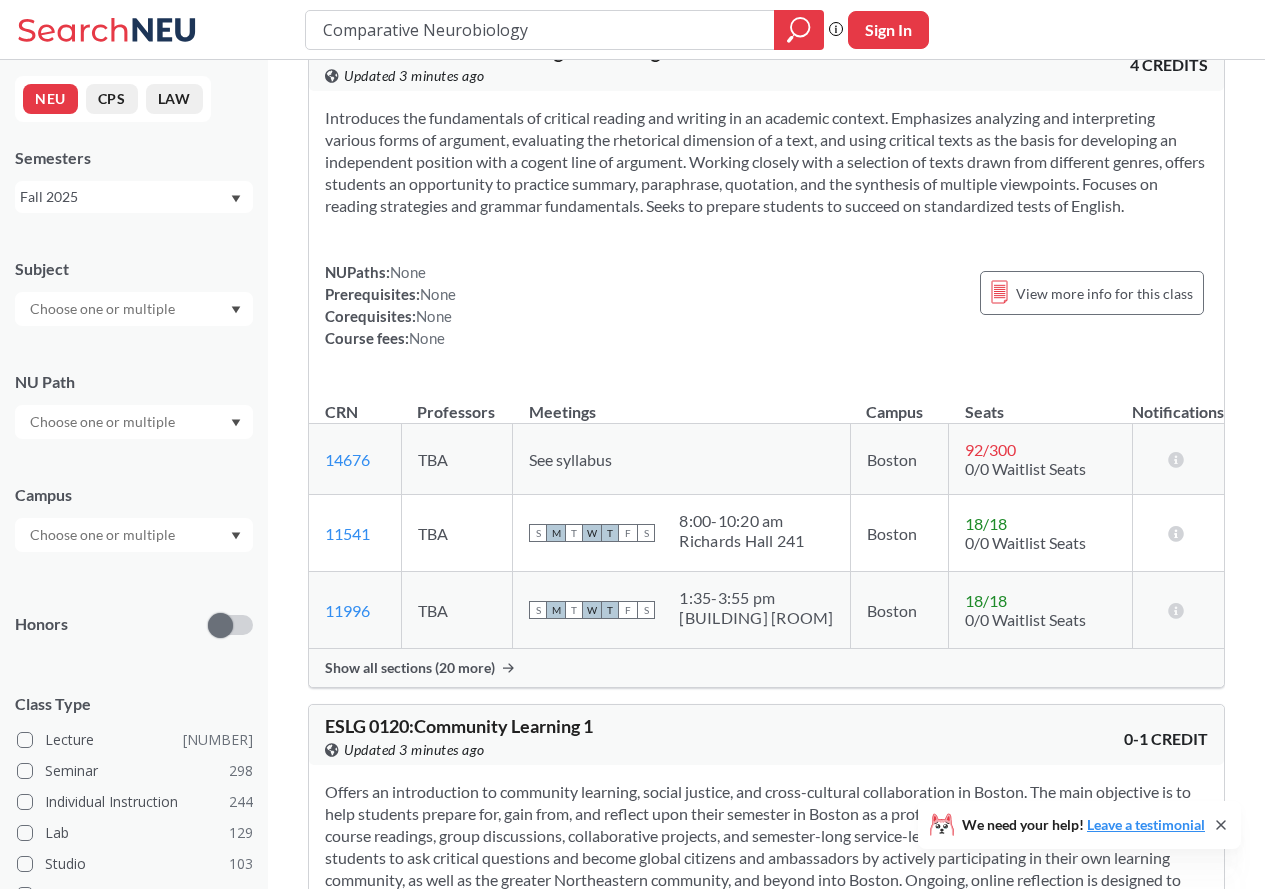 scroll, scrollTop: 3100, scrollLeft: 0, axis: vertical 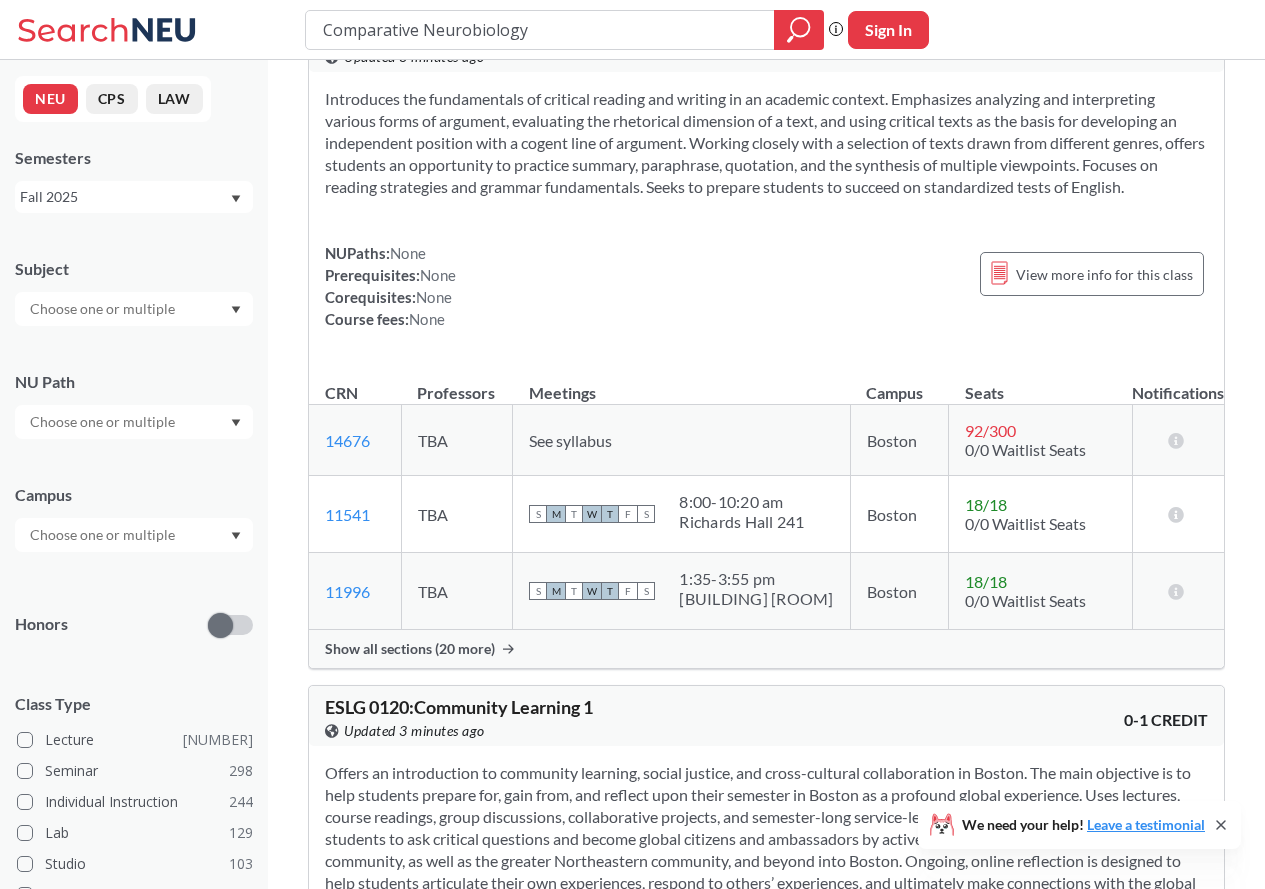 click on "Fall 2025" at bounding box center (124, 197) 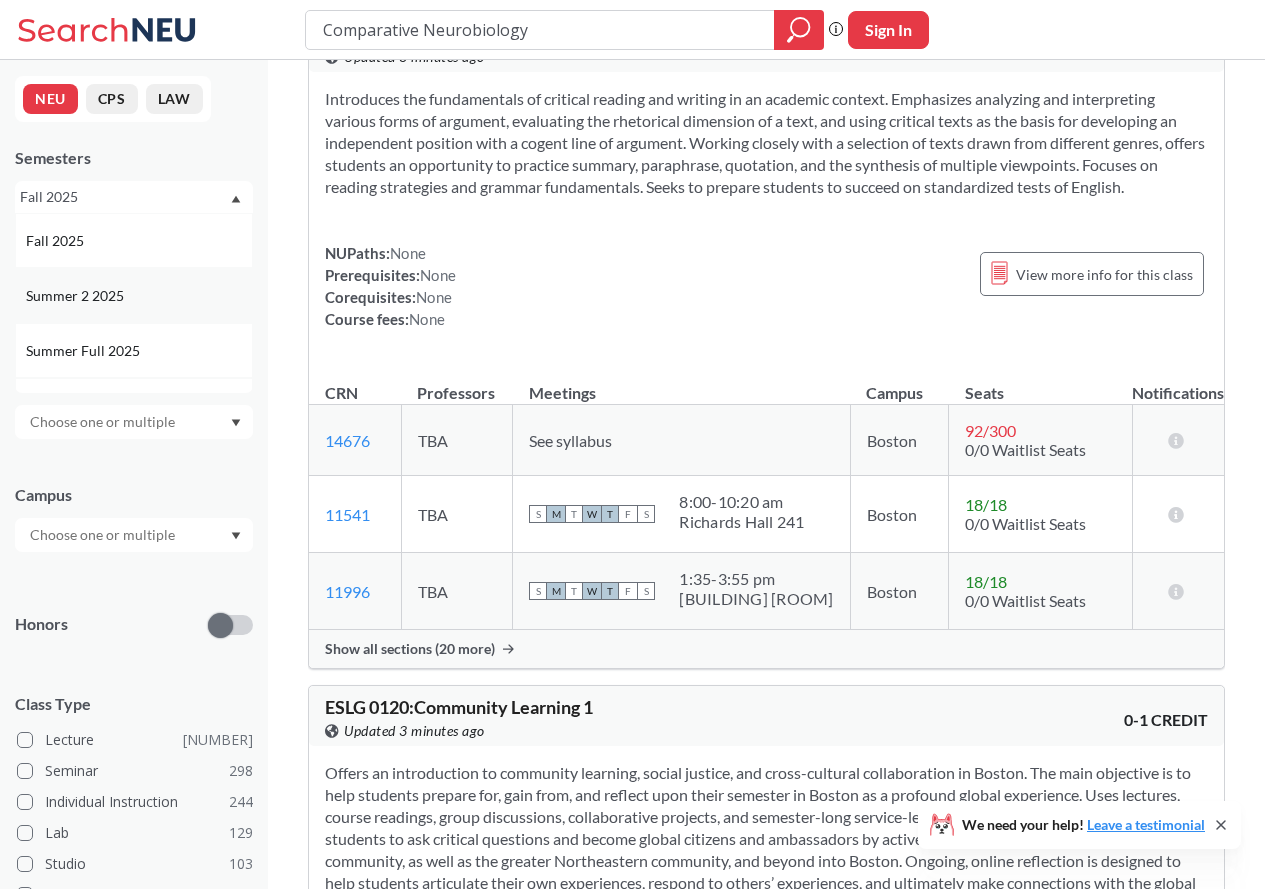 click on "Summer 2 2025" at bounding box center [134, 295] 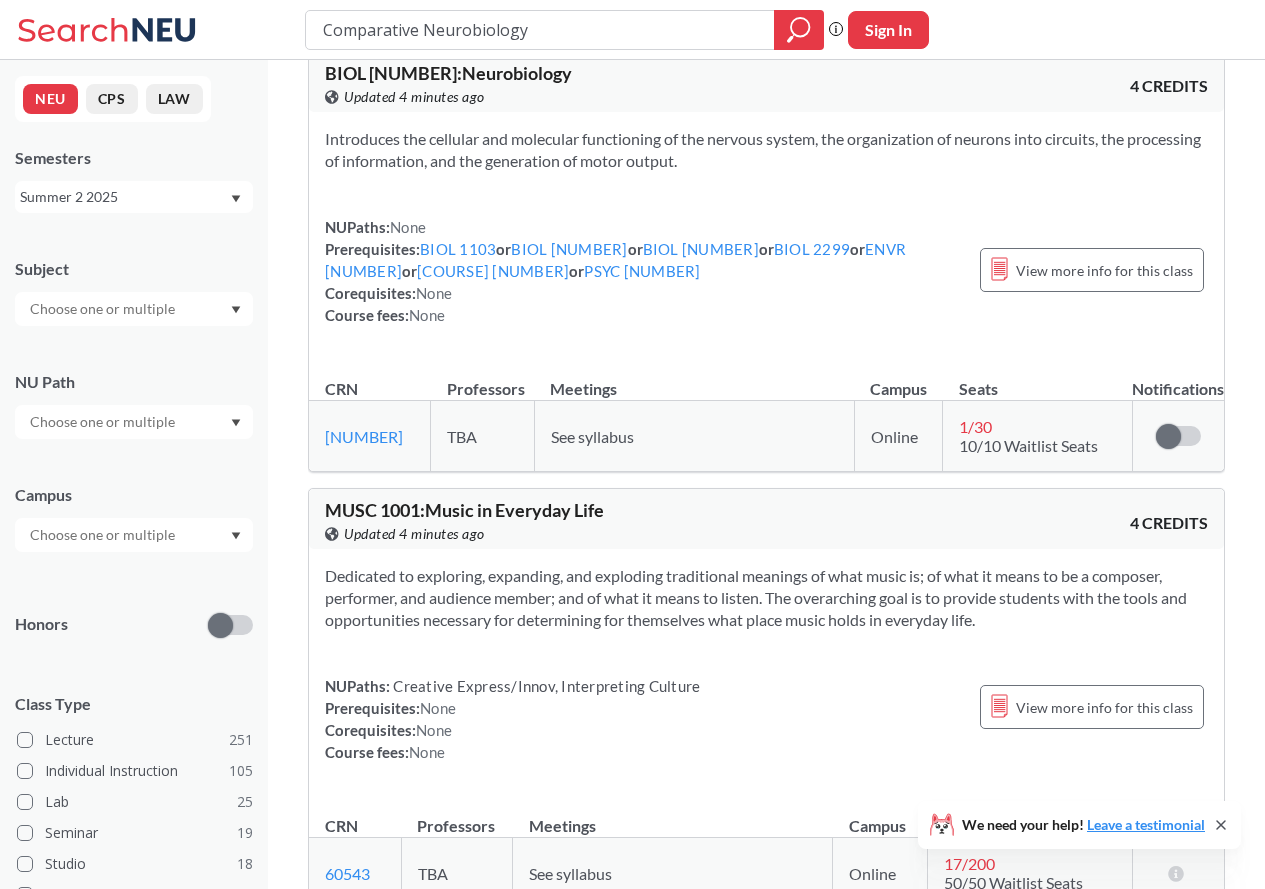 scroll, scrollTop: 0, scrollLeft: 0, axis: both 